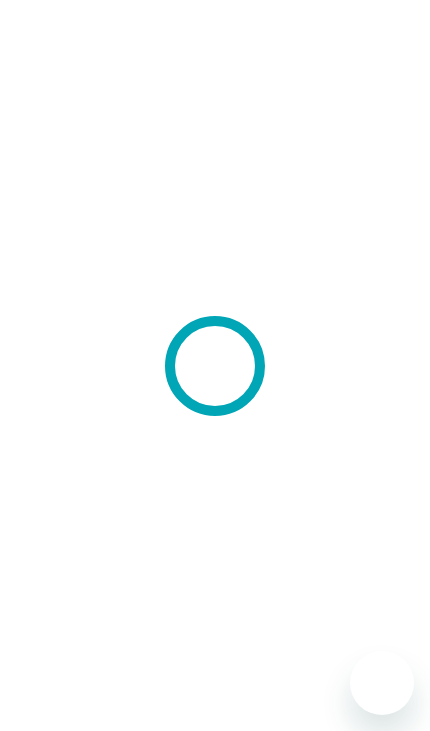 scroll, scrollTop: 0, scrollLeft: 0, axis: both 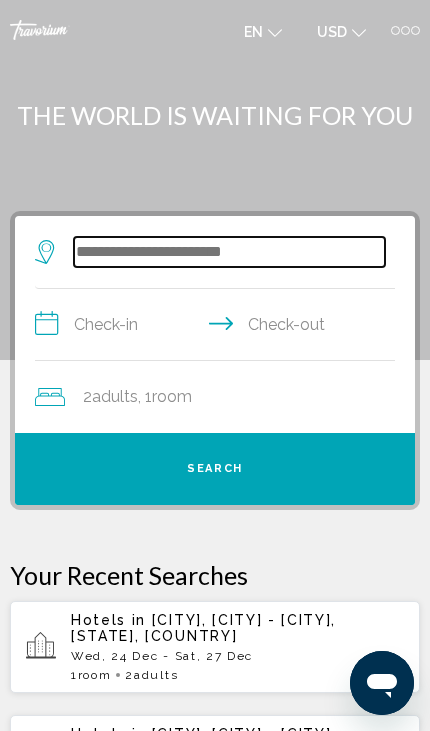 click at bounding box center [229, 252] 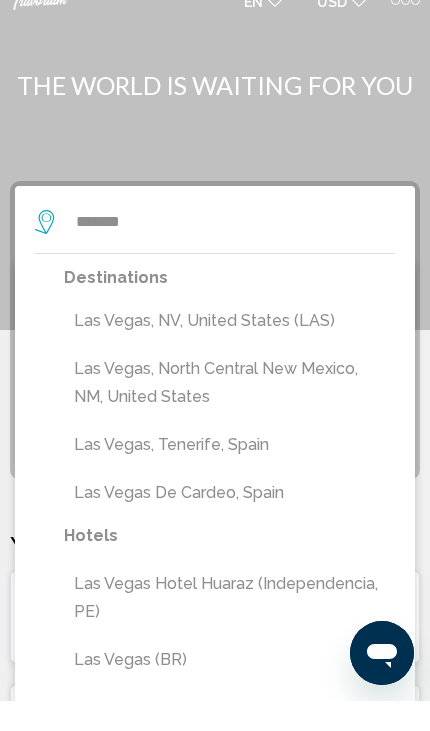 click on "Las Vegas, NV, United States (LAS)" at bounding box center [229, 351] 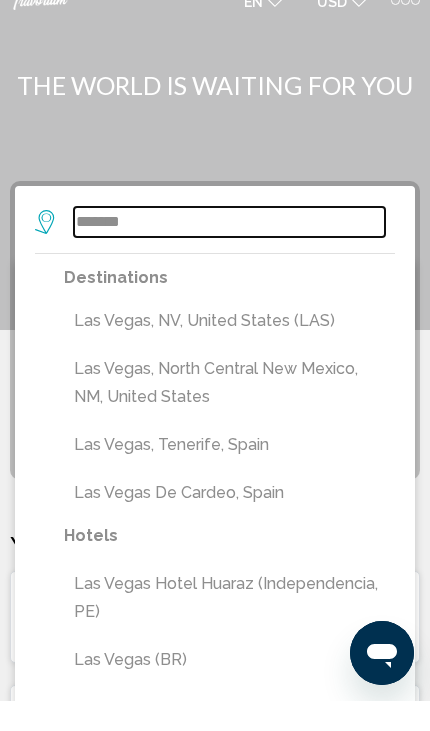 type on "**********" 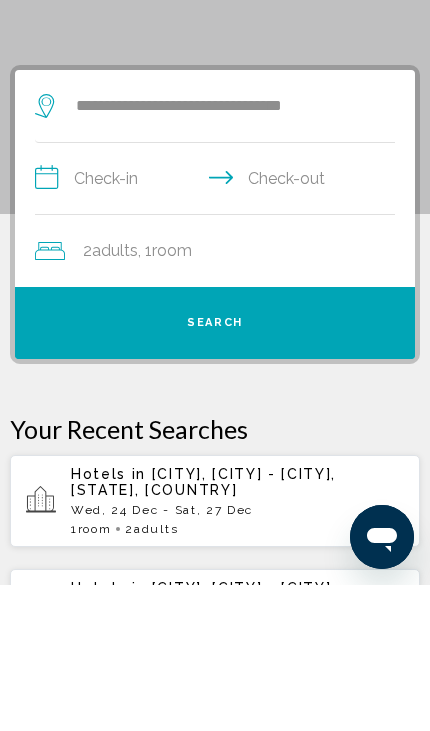 click on "**********" at bounding box center (219, 327) 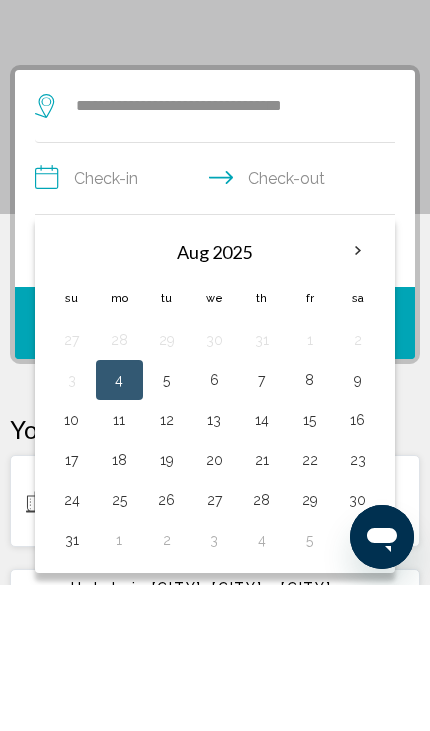 scroll, scrollTop: 145, scrollLeft: 0, axis: vertical 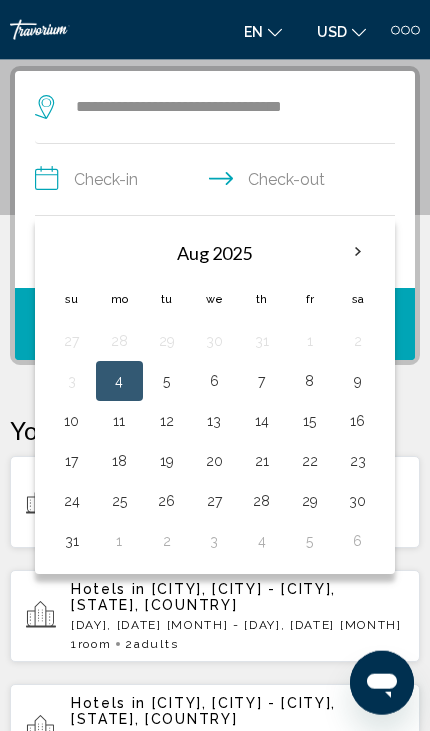 click on "18" at bounding box center (120, 461) 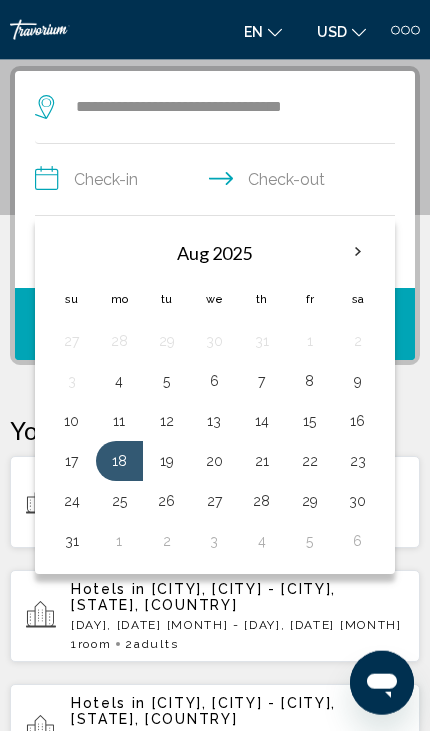 click on "19" at bounding box center [167, 461] 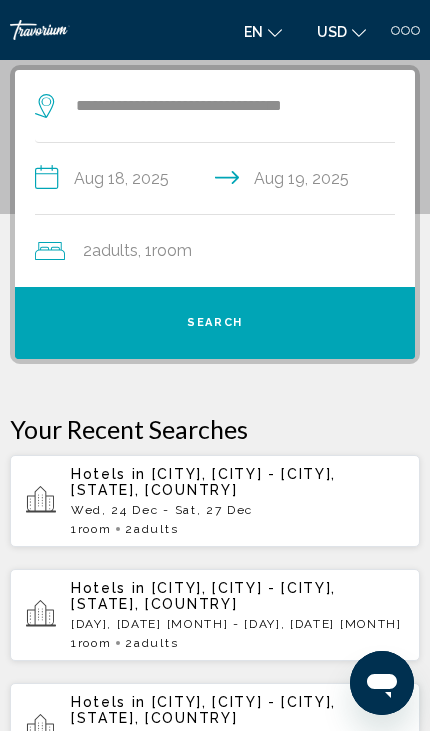 click on "Search" at bounding box center [215, 323] 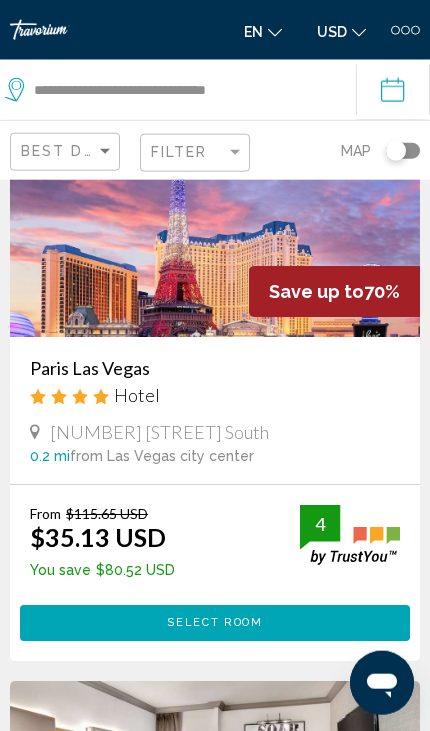 scroll, scrollTop: 1238, scrollLeft: 0, axis: vertical 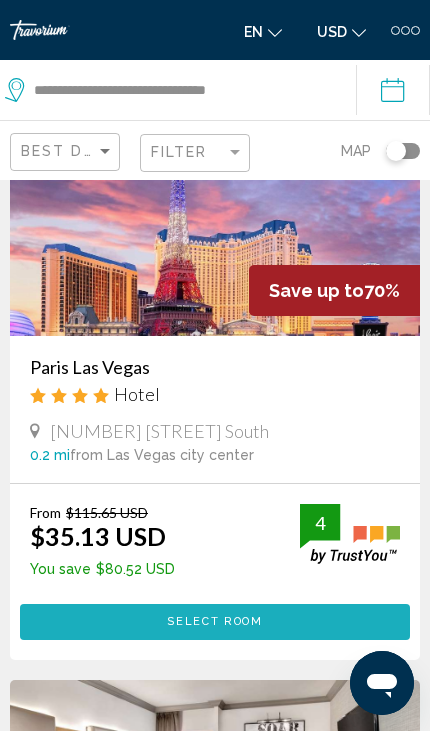 click on "Select Room" at bounding box center (214, 621) 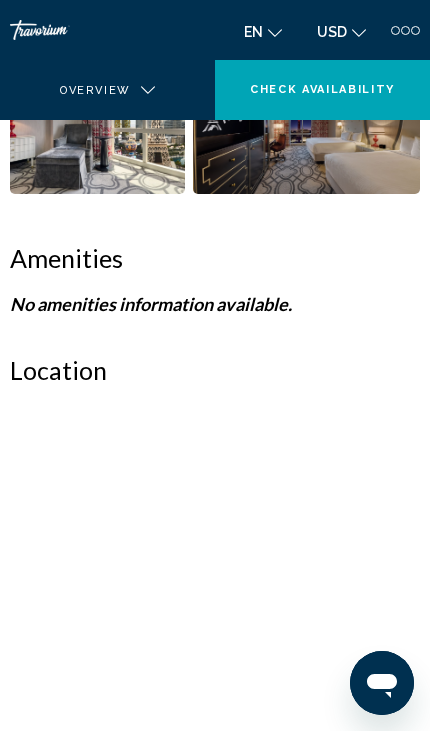 scroll, scrollTop: 0, scrollLeft: 0, axis: both 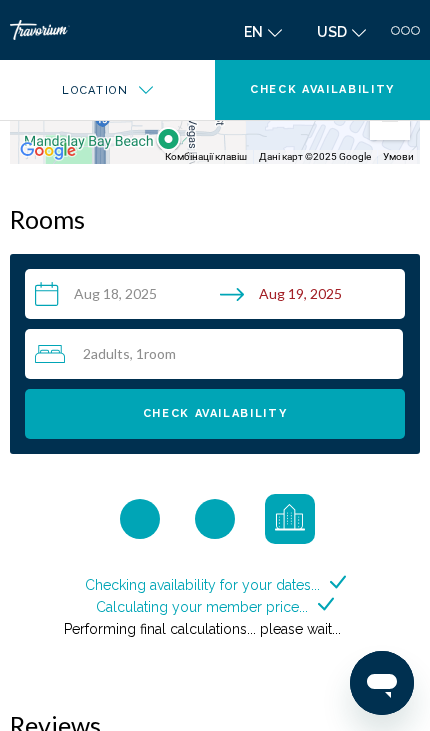 click on "Check Availability" at bounding box center [215, 414] 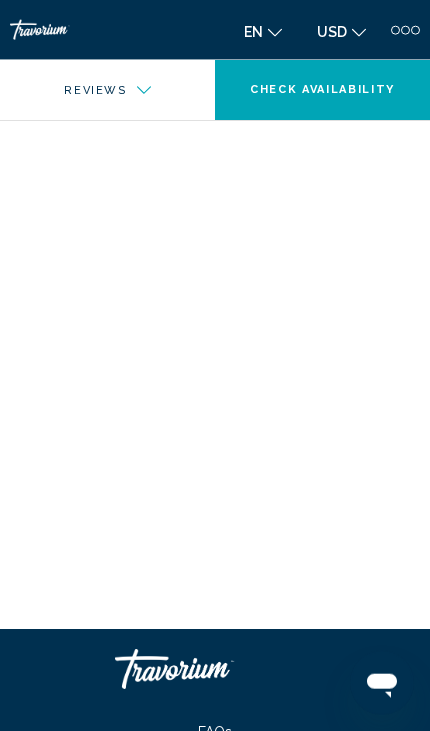 scroll, scrollTop: 3186, scrollLeft: 0, axis: vertical 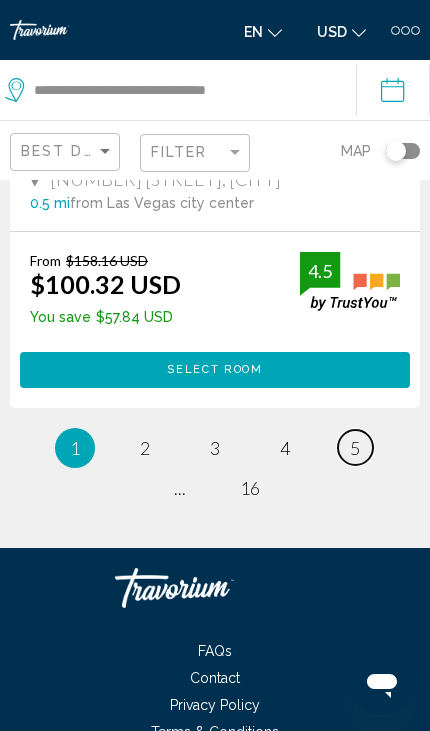 click on "5" at bounding box center (355, 448) 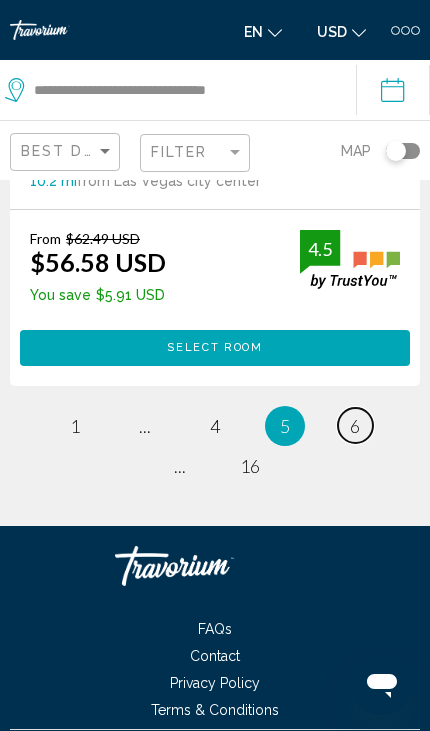 scroll, scrollTop: 6388, scrollLeft: 0, axis: vertical 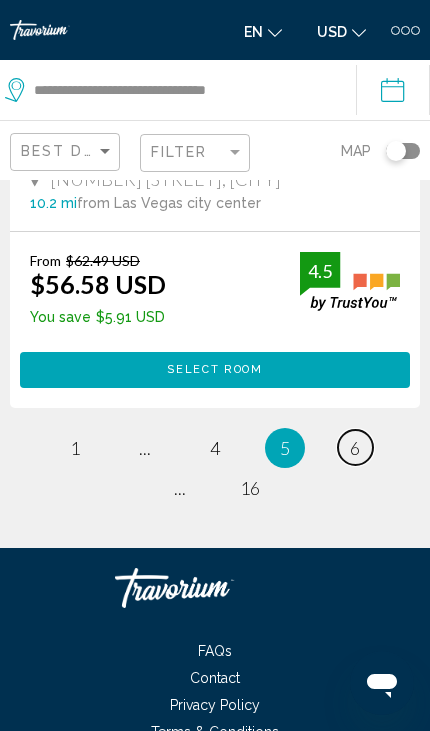 click on "6" at bounding box center [355, 448] 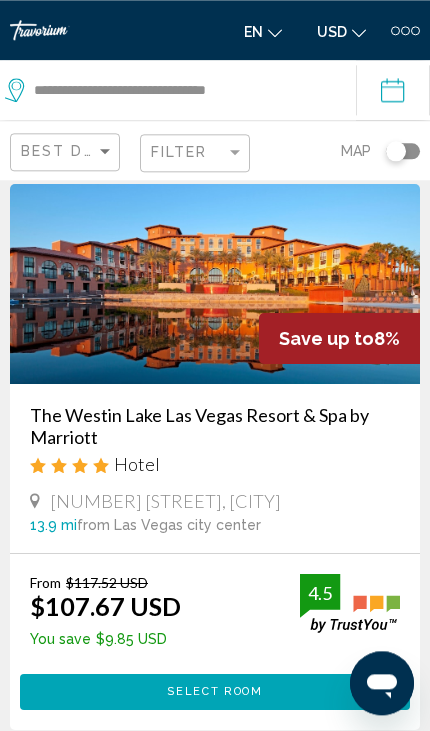 scroll, scrollTop: 0, scrollLeft: 0, axis: both 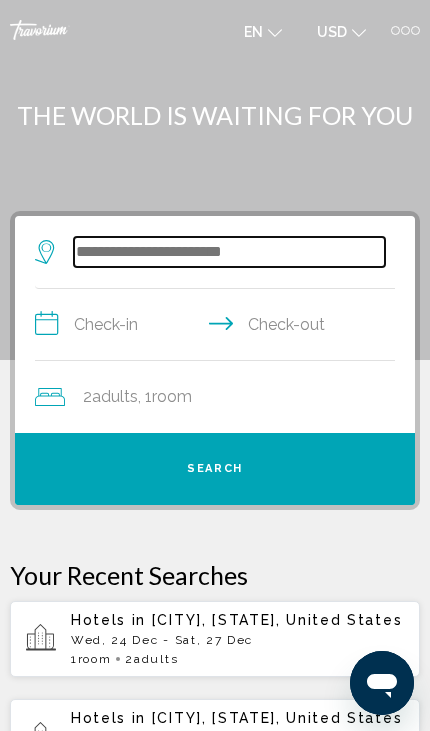 click at bounding box center [229, 252] 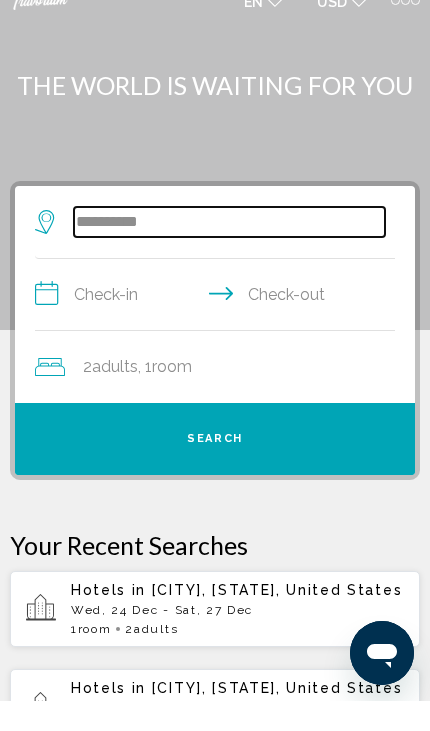 type on "*********" 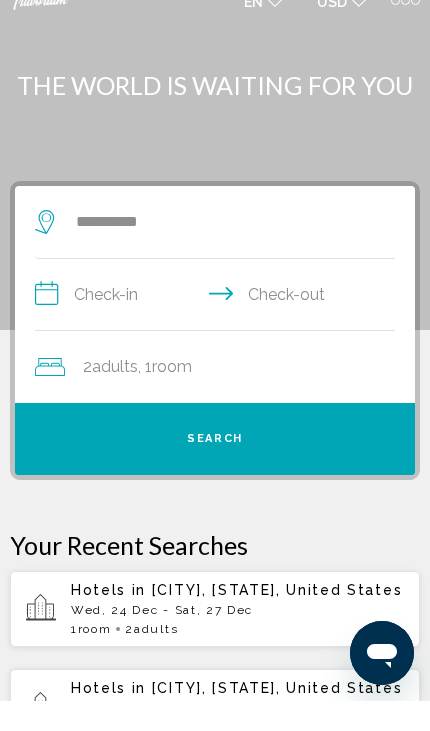 click on "**********" at bounding box center [219, 327] 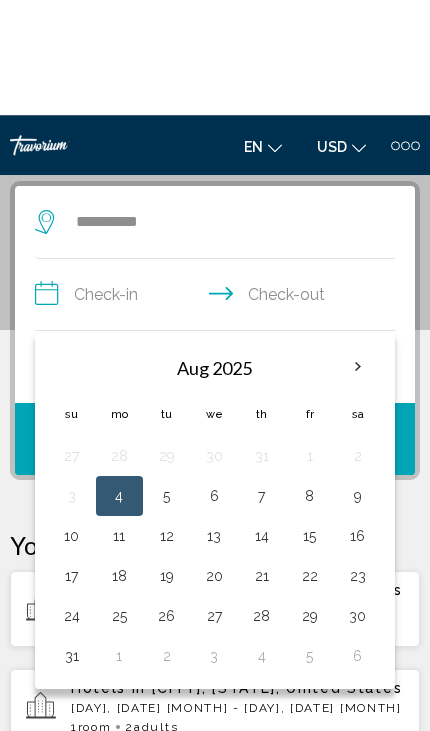 scroll, scrollTop: 145, scrollLeft: 0, axis: vertical 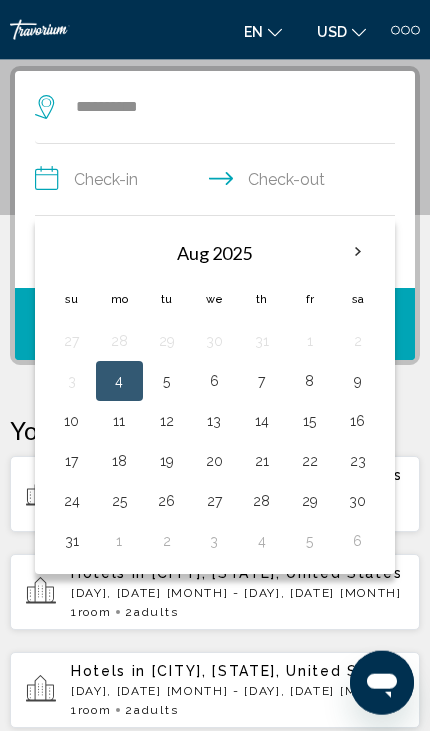 click on "17" at bounding box center [72, 461] 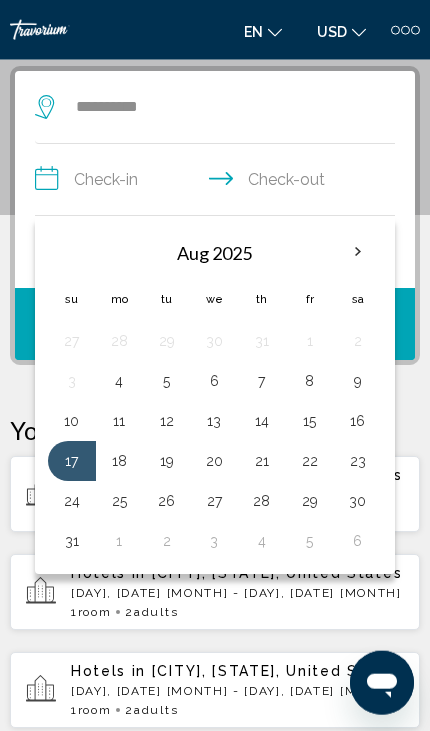 click on "18" at bounding box center (120, 461) 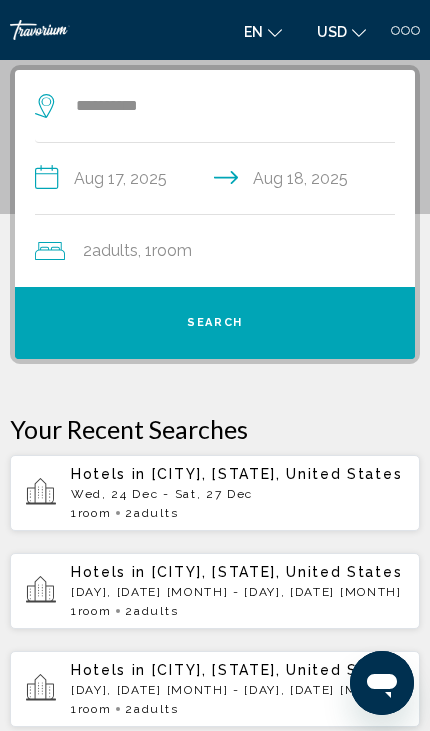 click on "**********" at bounding box center (219, 181) 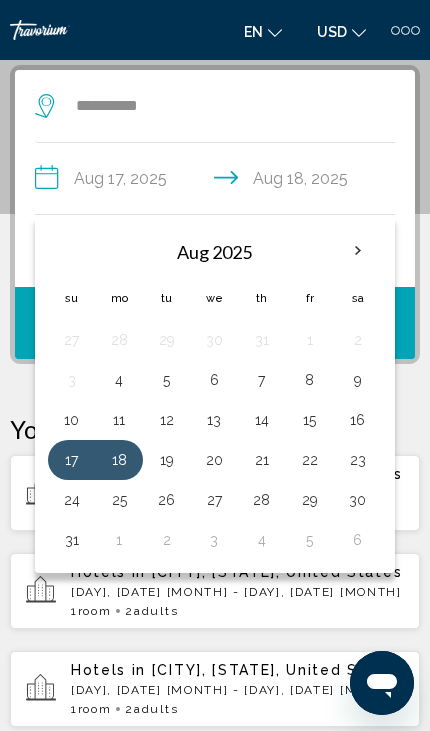 click on "18" at bounding box center (120, 460) 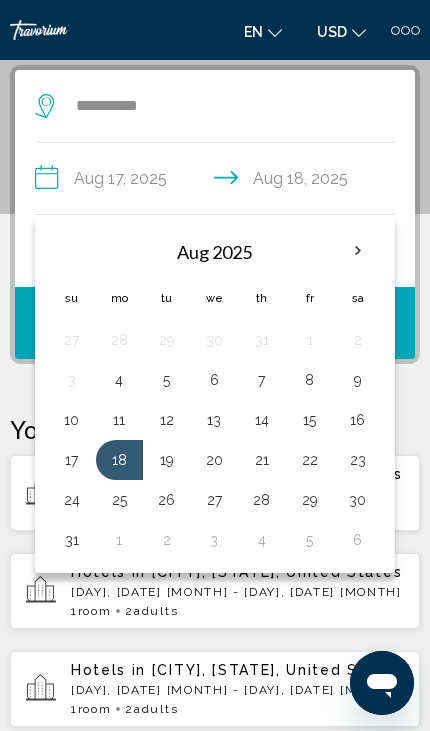 click on "19" at bounding box center (167, 460) 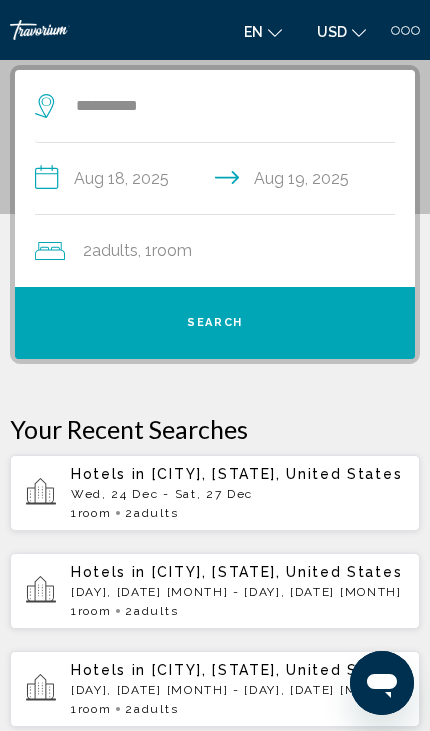 click on "Search" at bounding box center (215, 323) 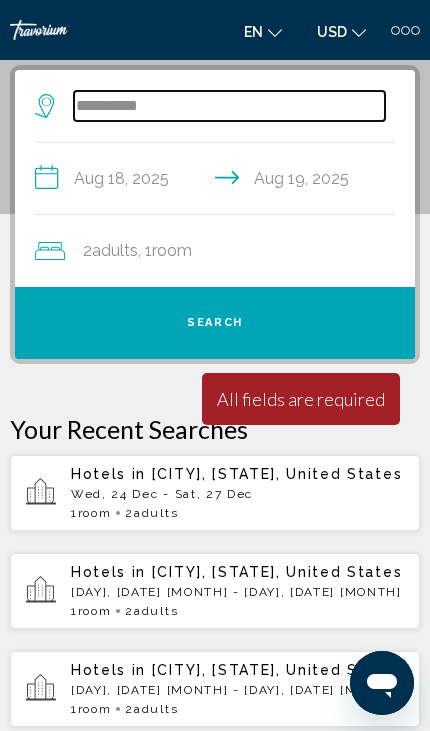 click on "*********" at bounding box center [229, 106] 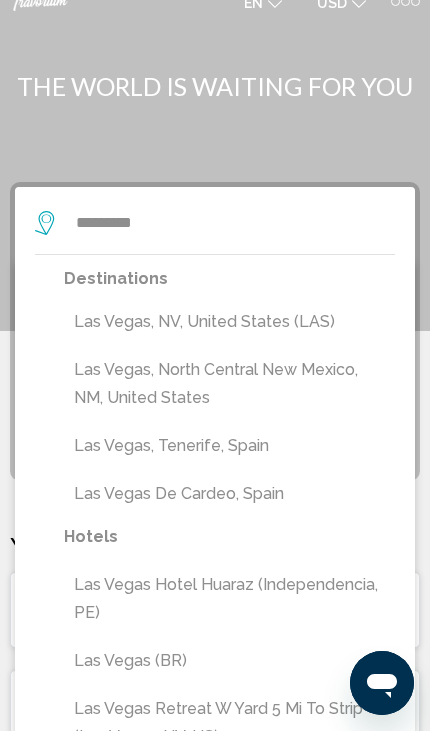 click on "Las Vegas, NV, United States (LAS)" at bounding box center (229, 322) 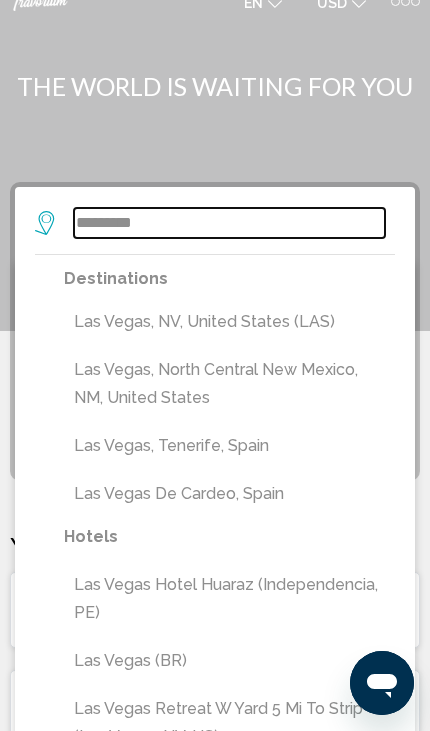 type on "**********" 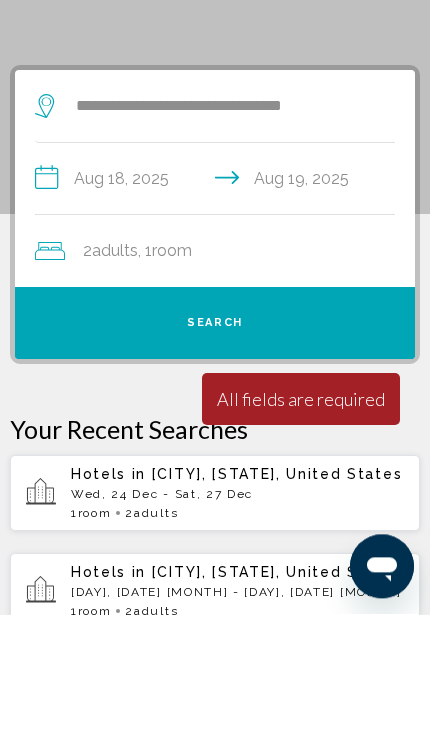 click on "Search" at bounding box center (215, 440) 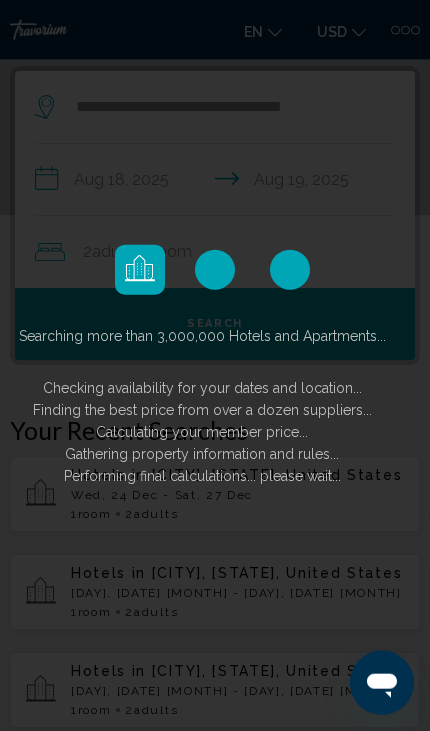scroll, scrollTop: 146, scrollLeft: 0, axis: vertical 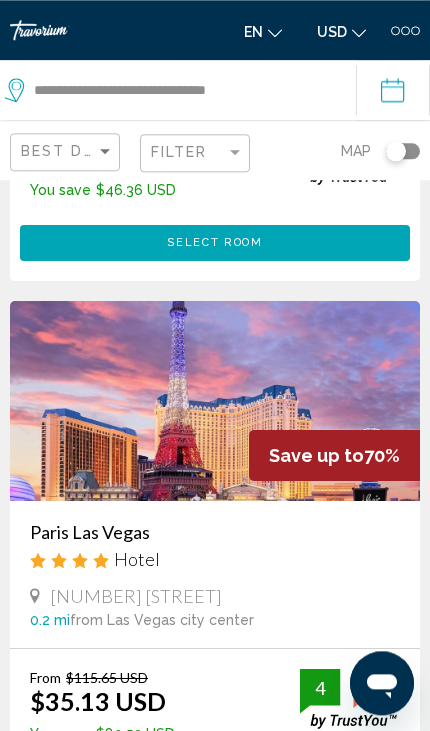 click on "Select Room" at bounding box center [214, 786] 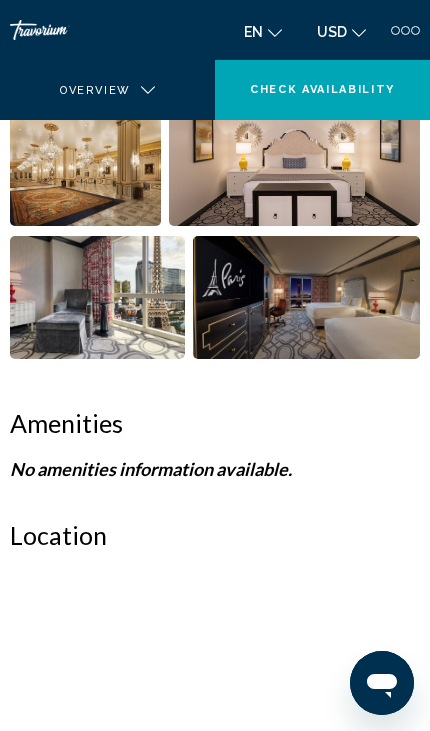 scroll, scrollTop: 0, scrollLeft: 0, axis: both 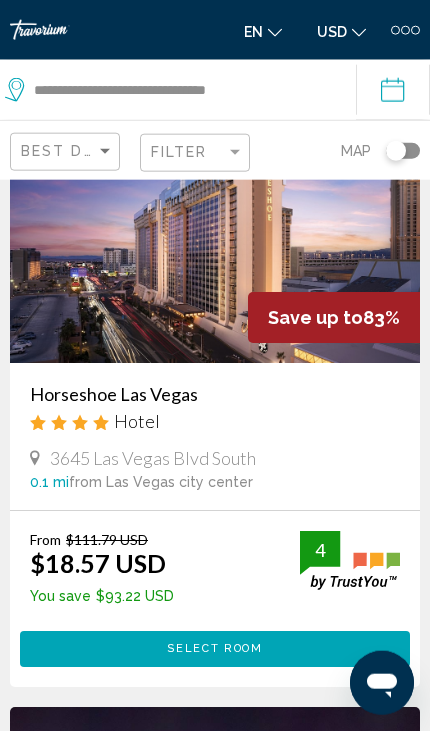 click on "Select Room" at bounding box center [214, 648] 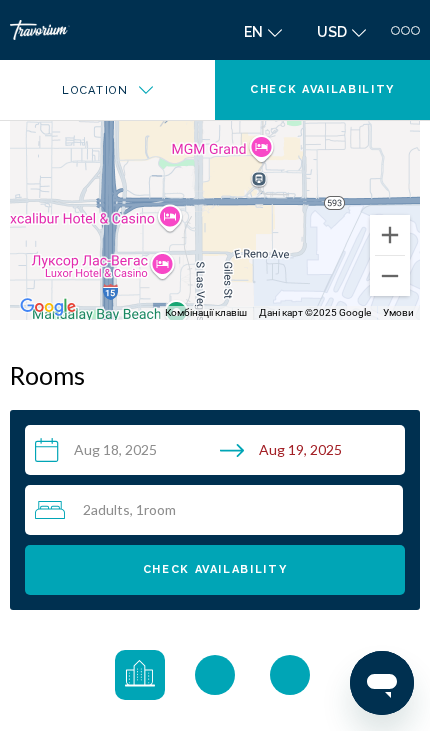 scroll, scrollTop: 2013, scrollLeft: 0, axis: vertical 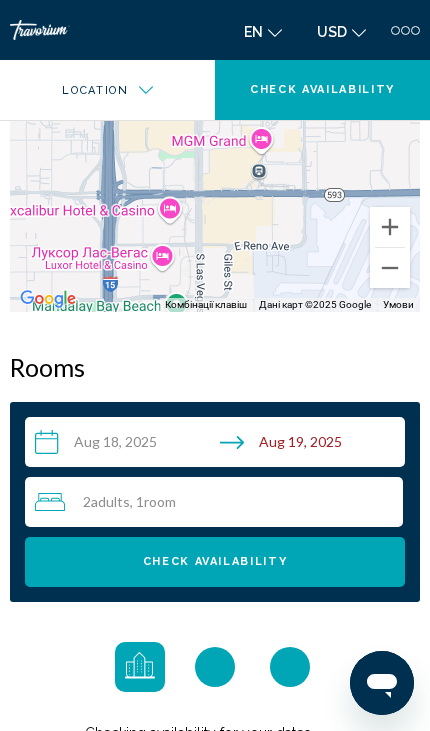 click on "Check Availability" at bounding box center (215, 562) 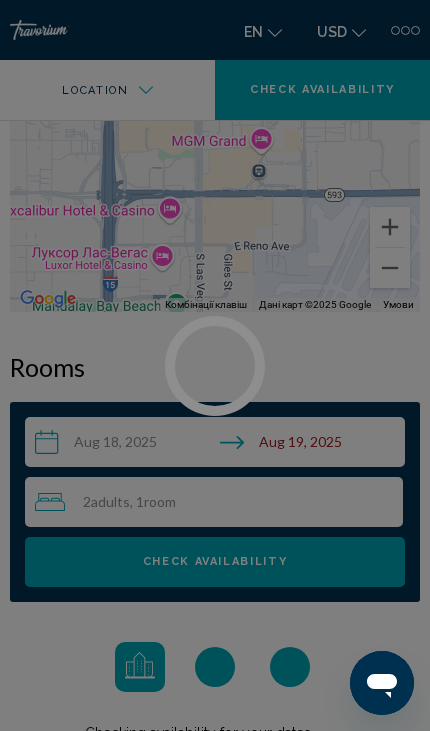 scroll, scrollTop: 0, scrollLeft: 0, axis: both 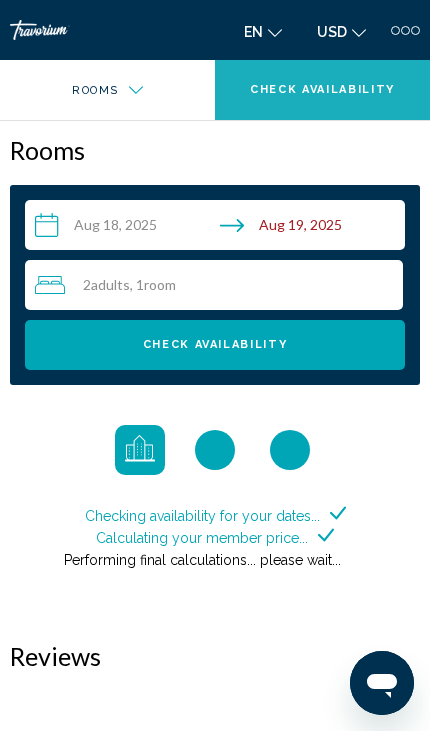 click on "Check Availability" 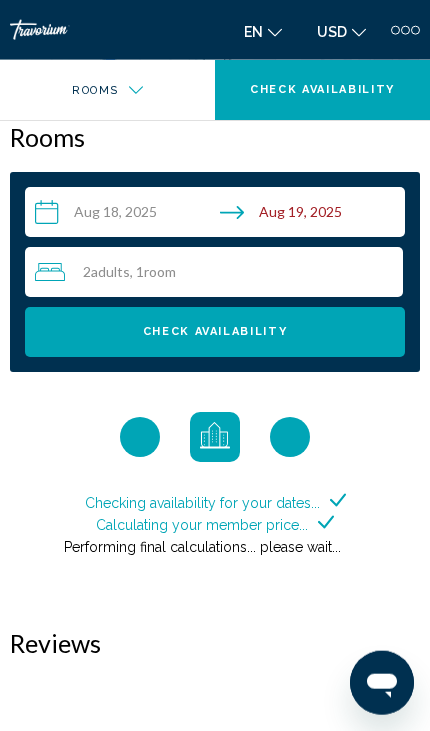 scroll, scrollTop: 2245, scrollLeft: 0, axis: vertical 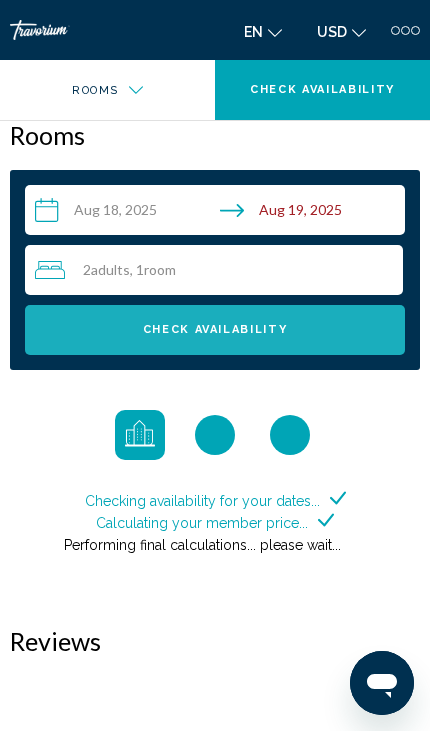 click on "Check Availability" at bounding box center (215, 330) 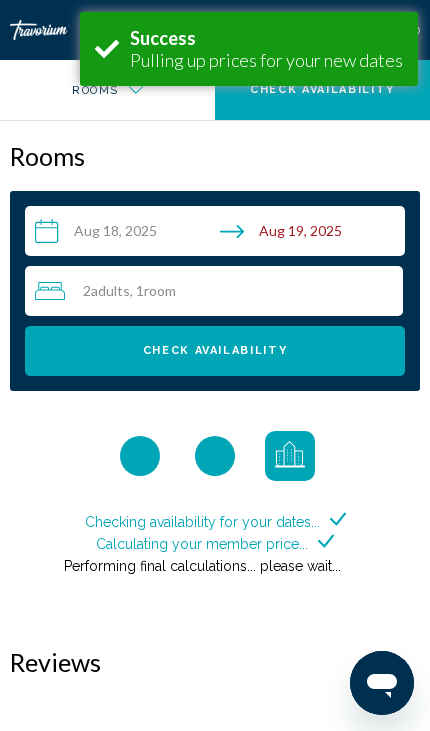 scroll, scrollTop: 2244, scrollLeft: 0, axis: vertical 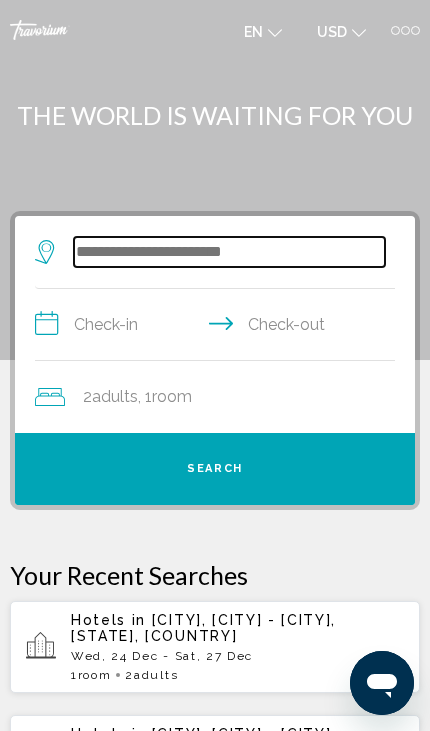 click at bounding box center [229, 252] 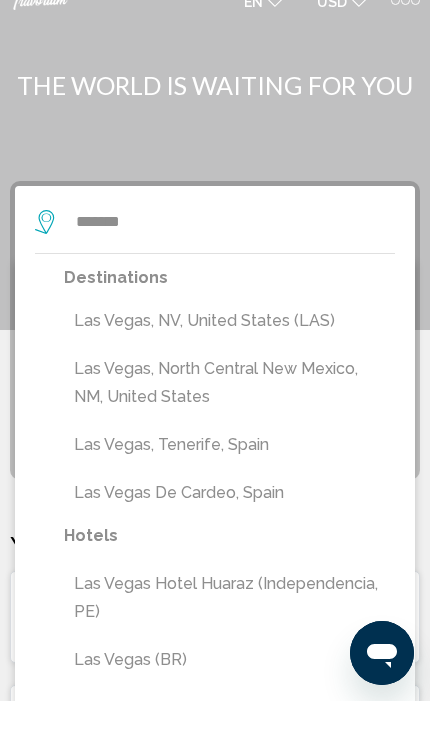 click on "Las Vegas, NV, United States (LAS)" at bounding box center [229, 351] 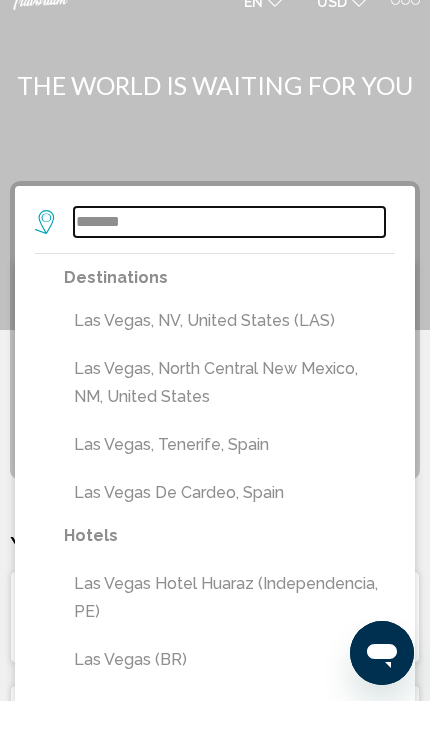 type on "**********" 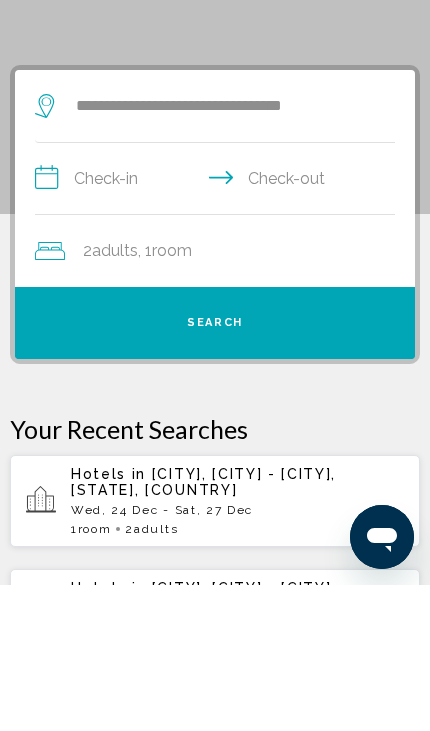 click on "**********" at bounding box center (219, 327) 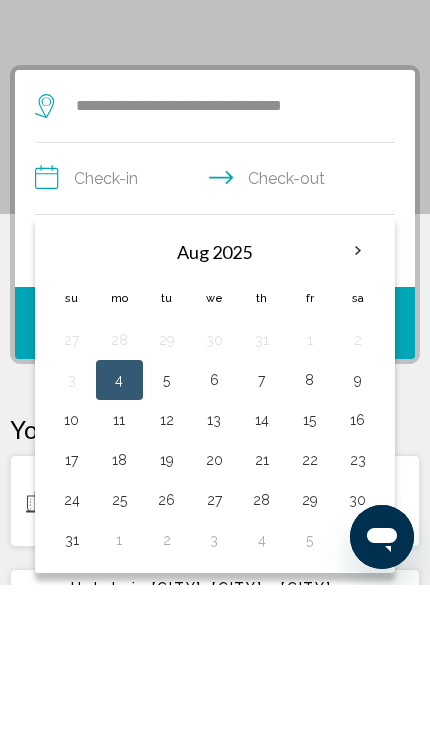 scroll, scrollTop: 145, scrollLeft: 0, axis: vertical 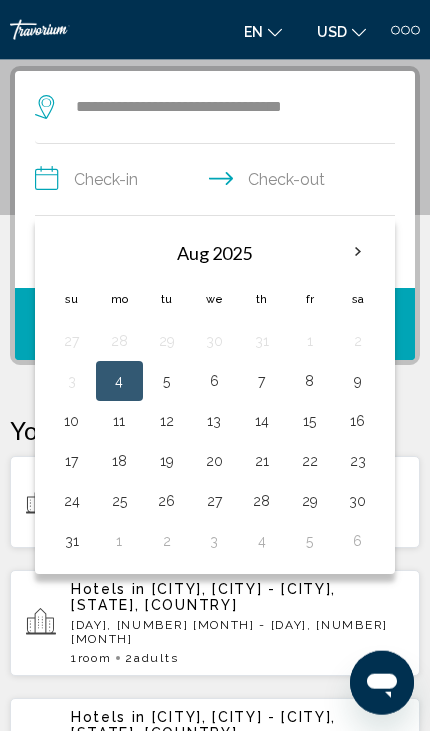 click on "18" at bounding box center [120, 461] 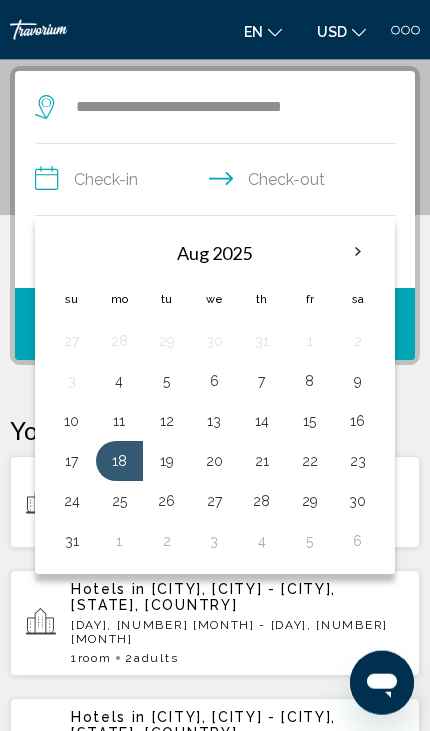 click on "19" at bounding box center (167, 461) 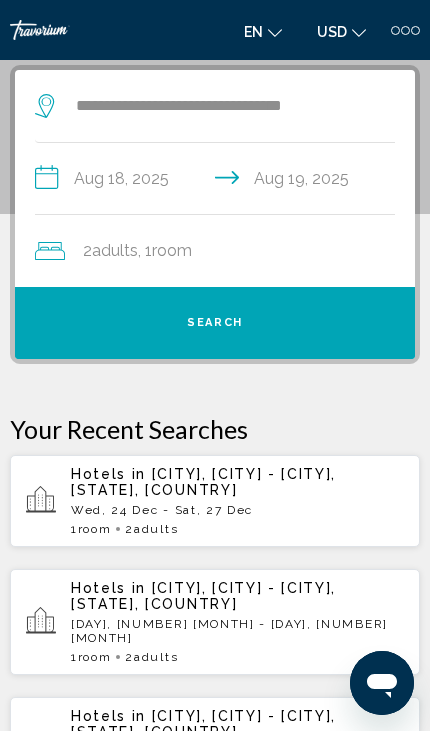 click on "Search" at bounding box center [215, 323] 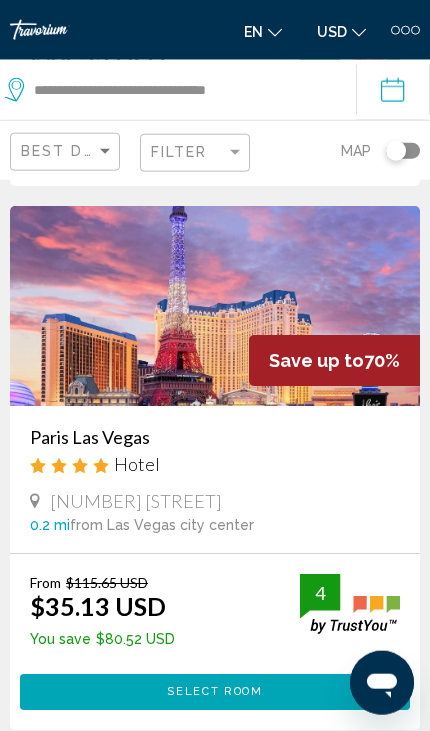 scroll, scrollTop: 1169, scrollLeft: 0, axis: vertical 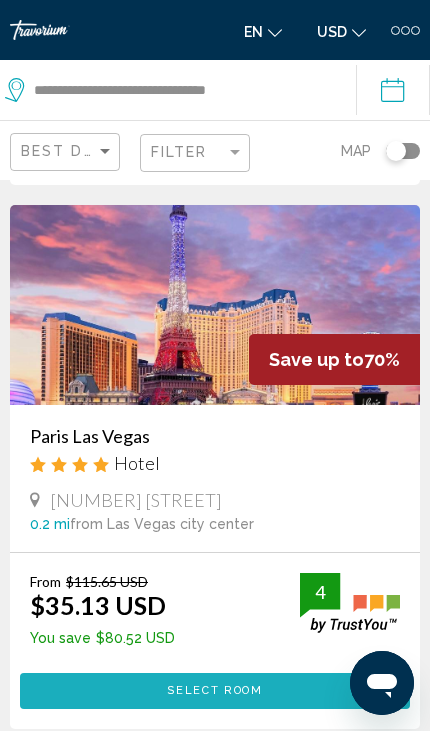 click on "Select Room" at bounding box center [214, 690] 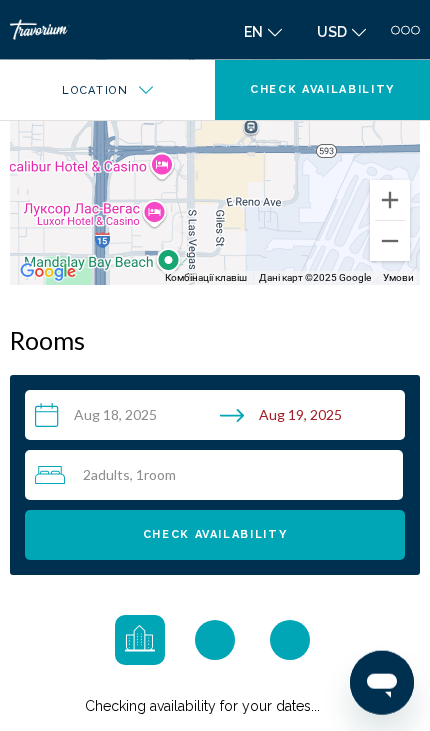 scroll, scrollTop: 1944, scrollLeft: 0, axis: vertical 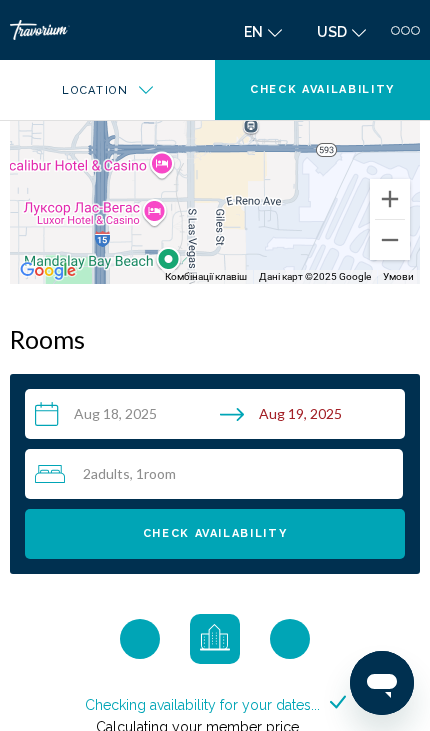 click on "Check Availability" at bounding box center [215, 533] 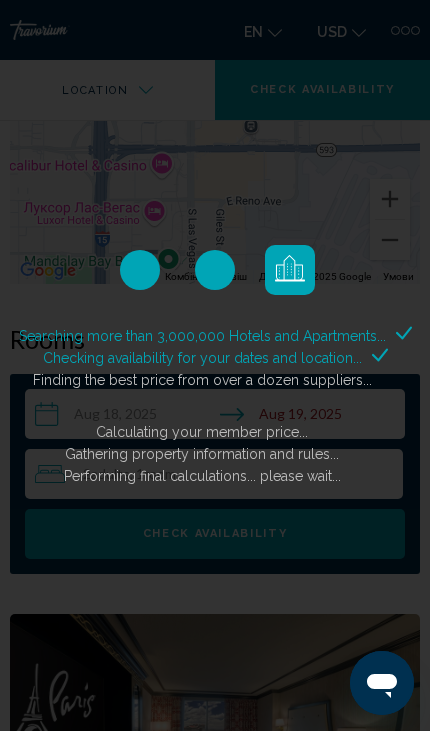 click on "Searching more than 3,000,000 Hotels and Apartments...
Checking availability for your dates and location..." 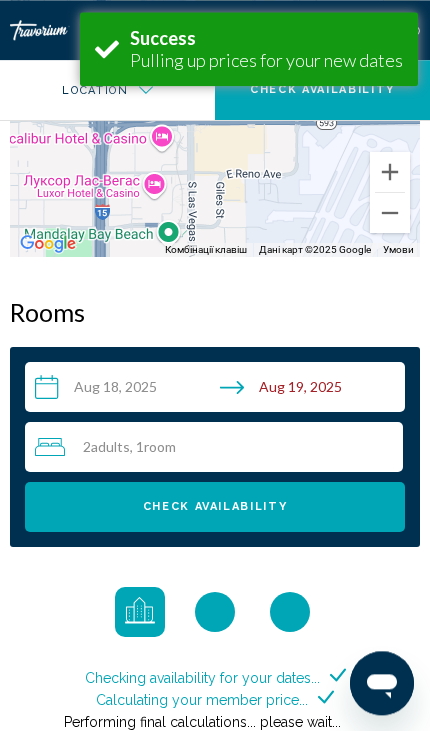 scroll, scrollTop: 1971, scrollLeft: 0, axis: vertical 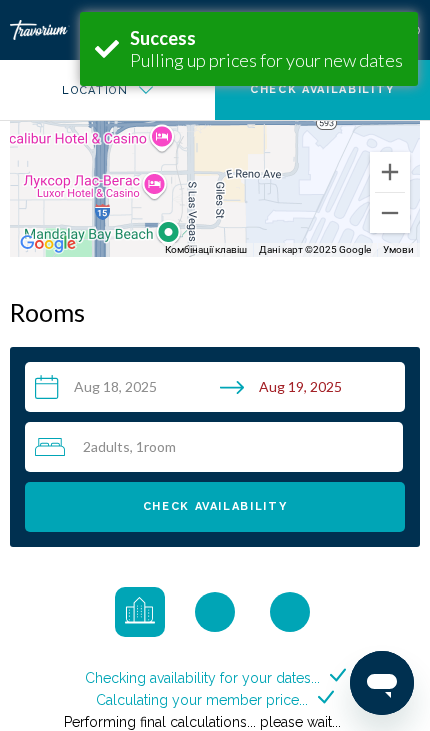 click on "Check Availability" at bounding box center [215, 506] 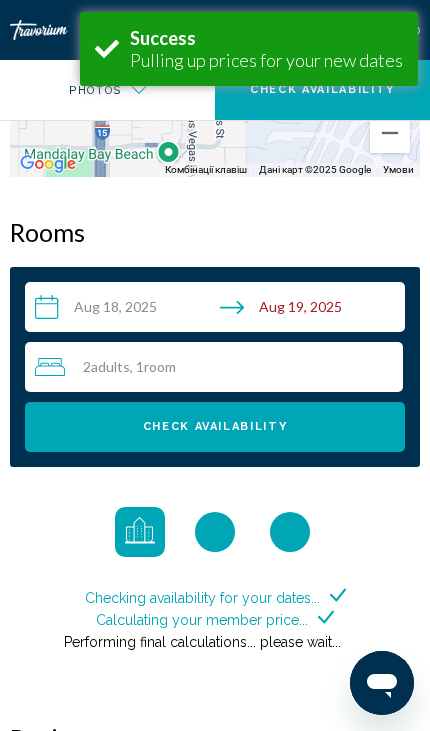 scroll, scrollTop: 2163, scrollLeft: 0, axis: vertical 